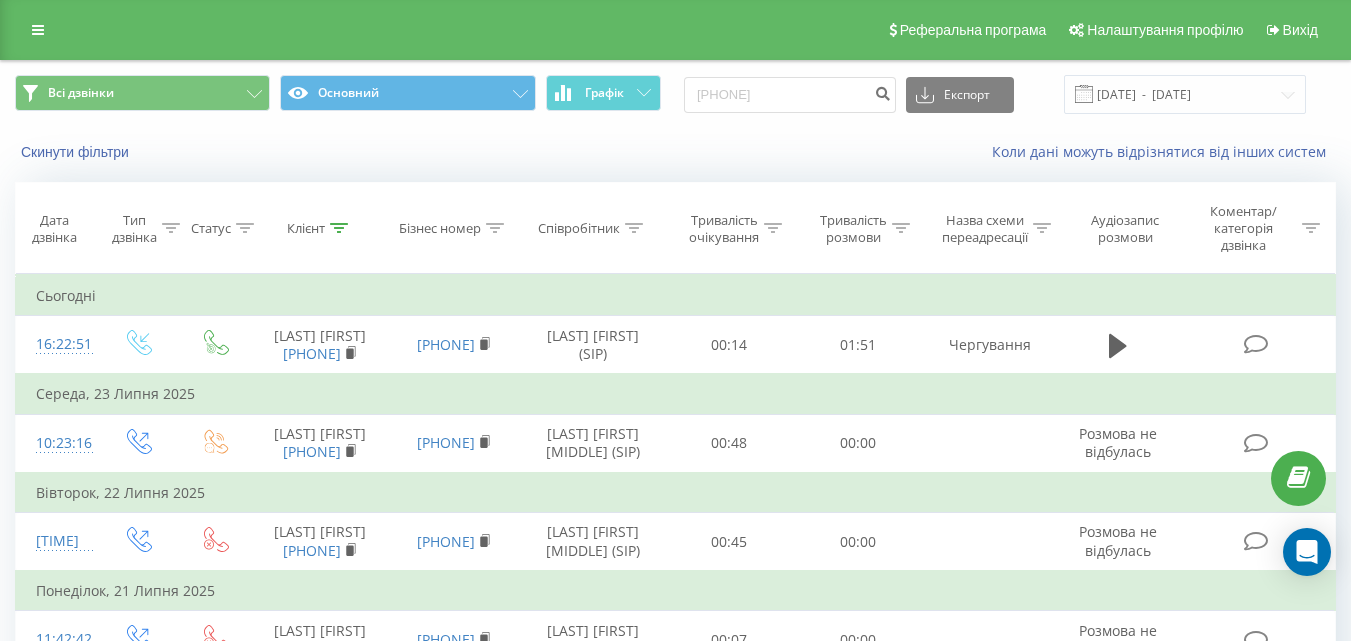 scroll, scrollTop: 724, scrollLeft: 0, axis: vertical 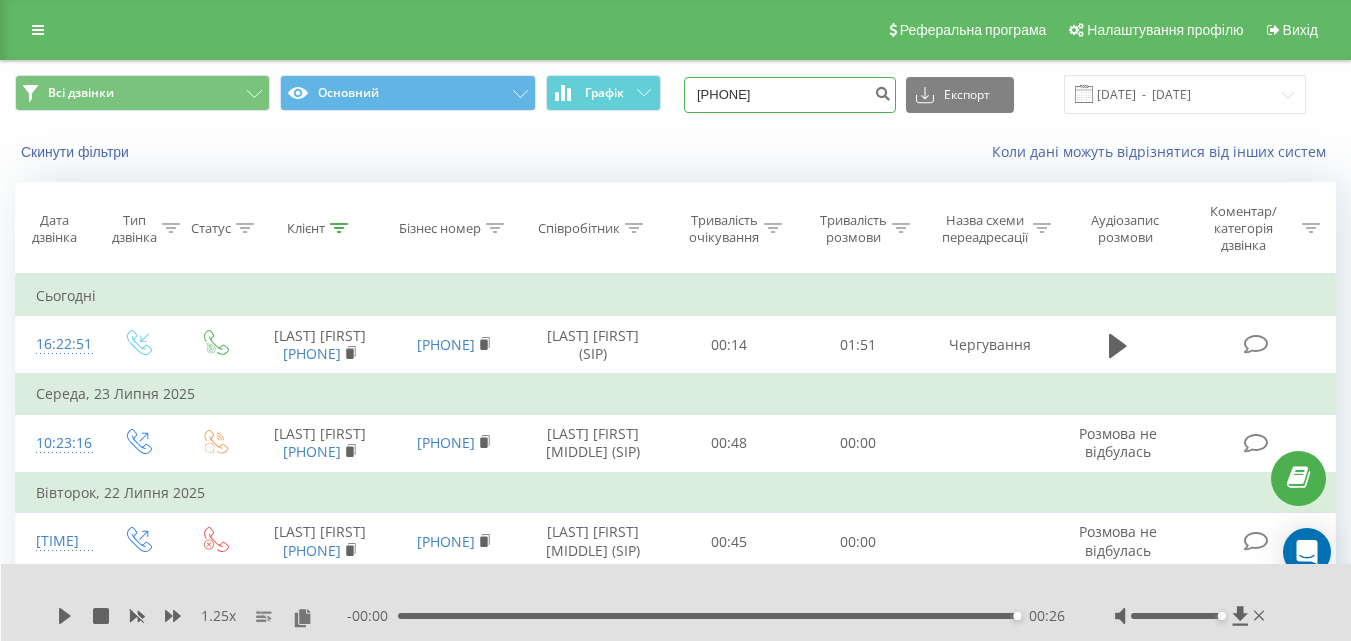 click on "0973130398" at bounding box center [790, 95] 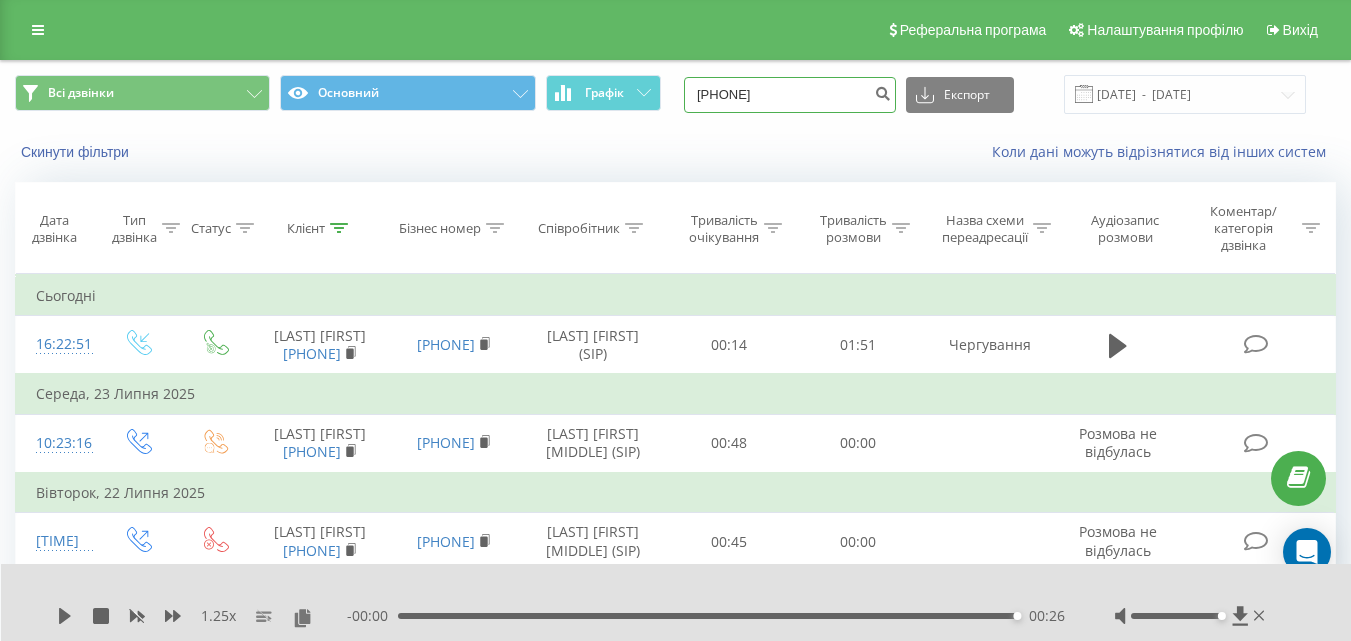 paste on "93 170 4959" 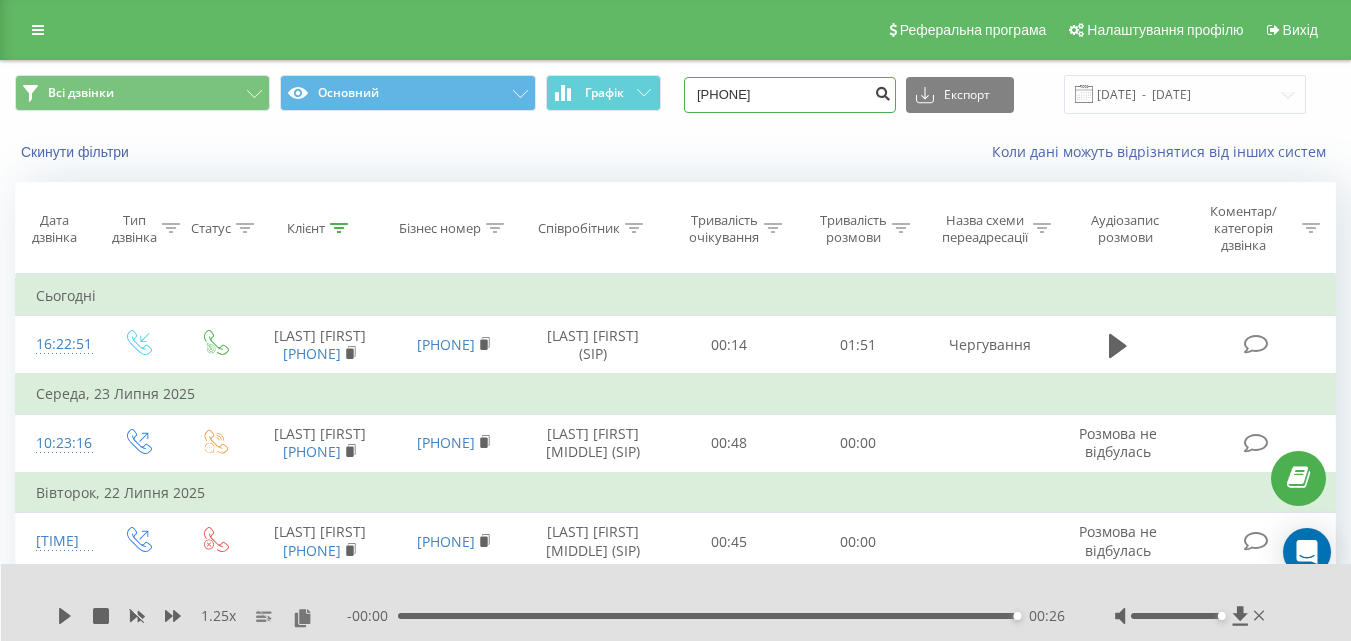 type on "0 93 170 4959" 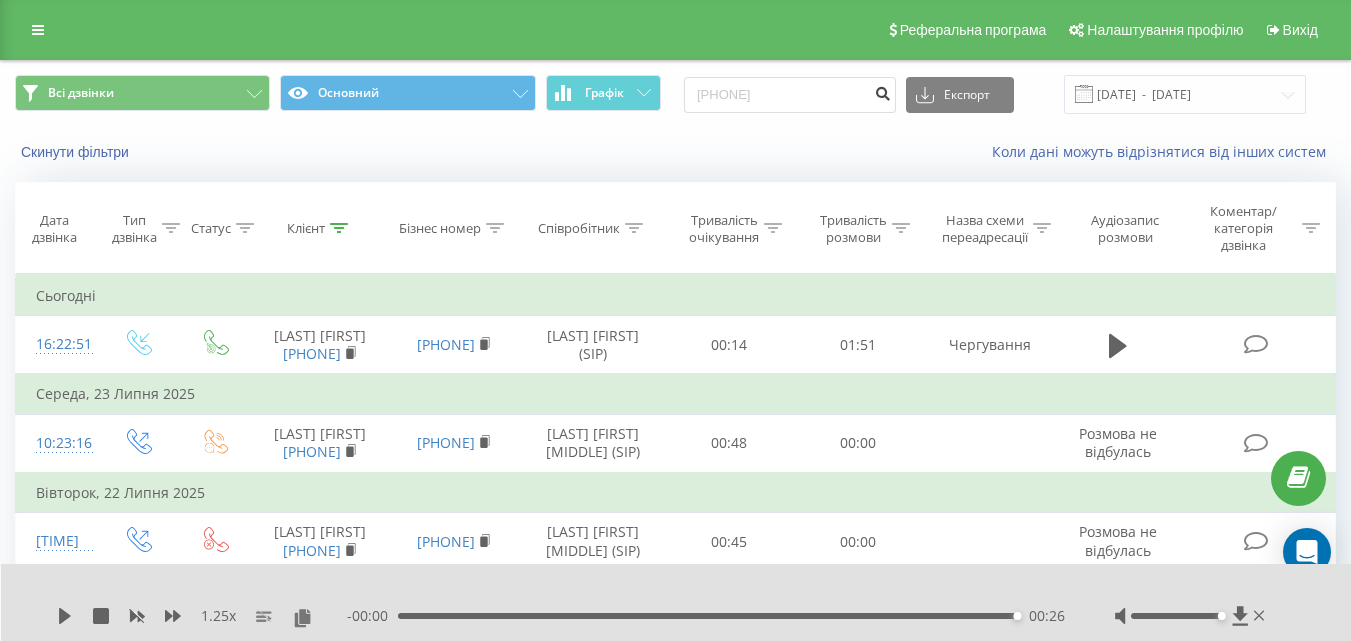 click at bounding box center [882, 91] 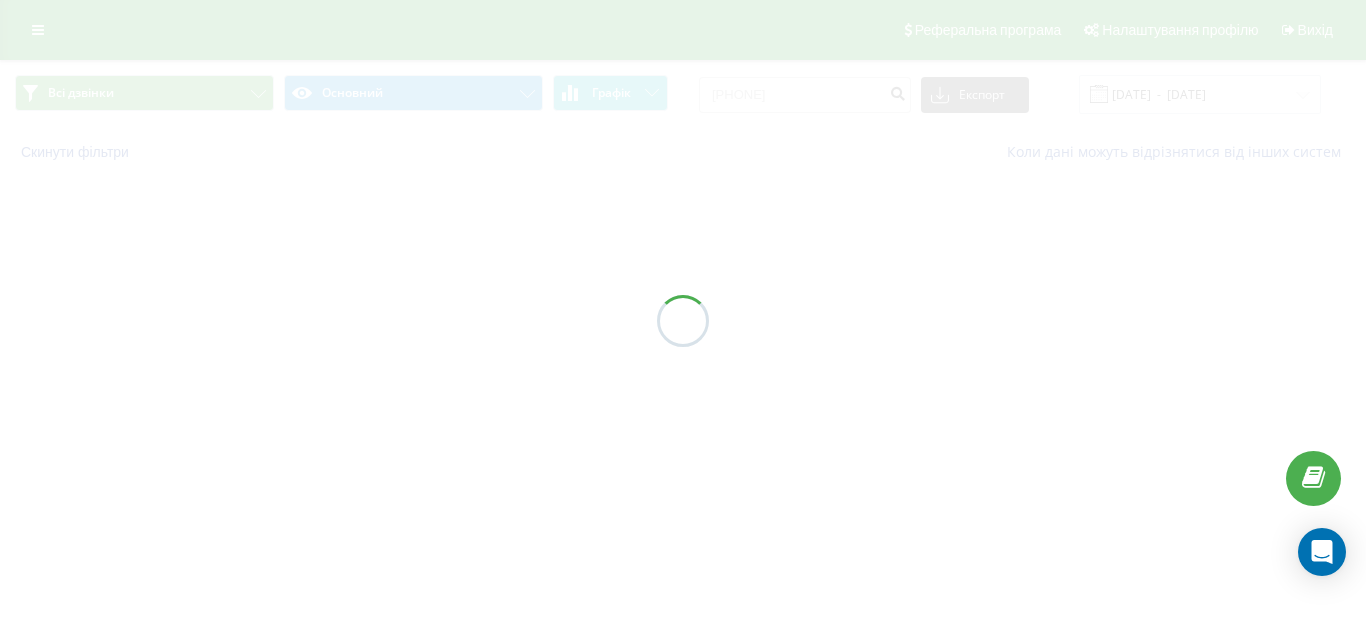 scroll, scrollTop: 0, scrollLeft: 0, axis: both 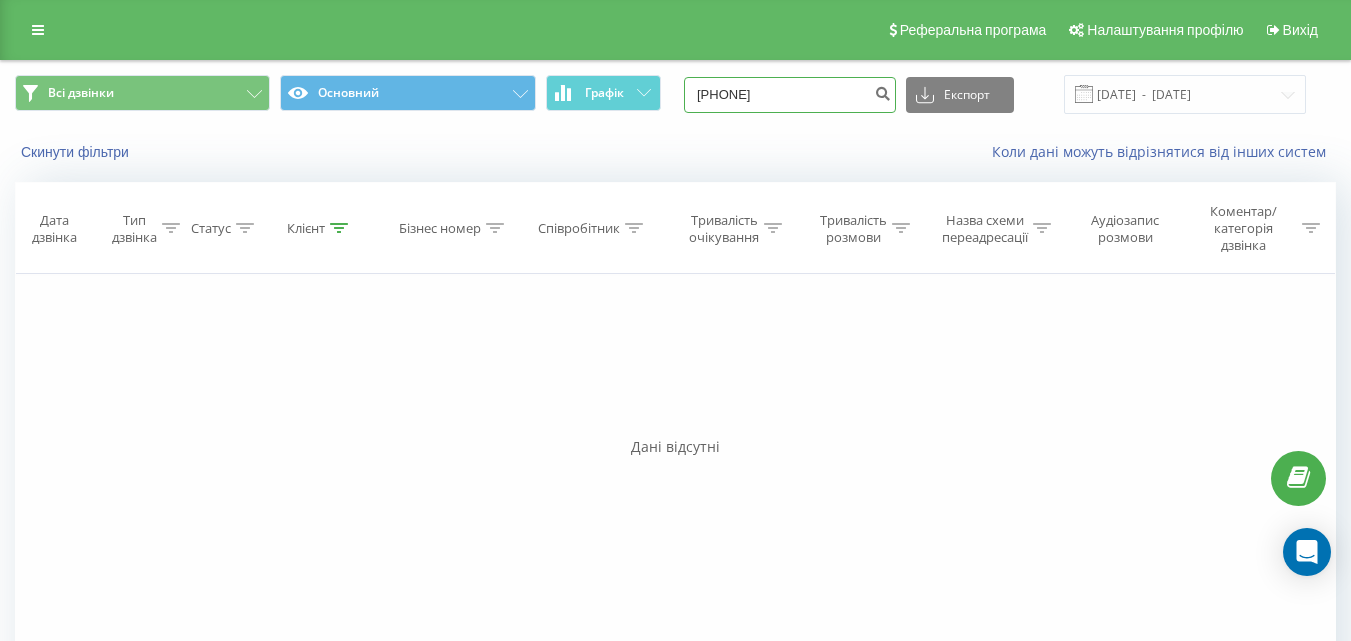 click on "0931704959" at bounding box center (790, 95) 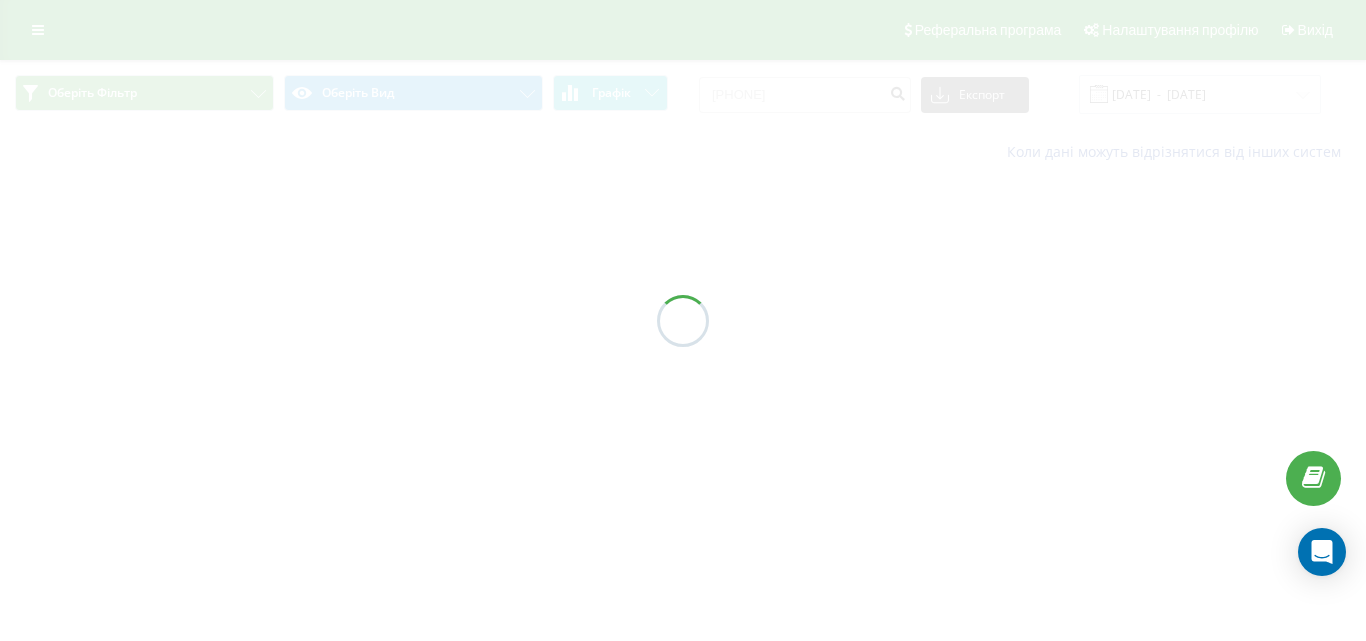 scroll, scrollTop: 0, scrollLeft: 0, axis: both 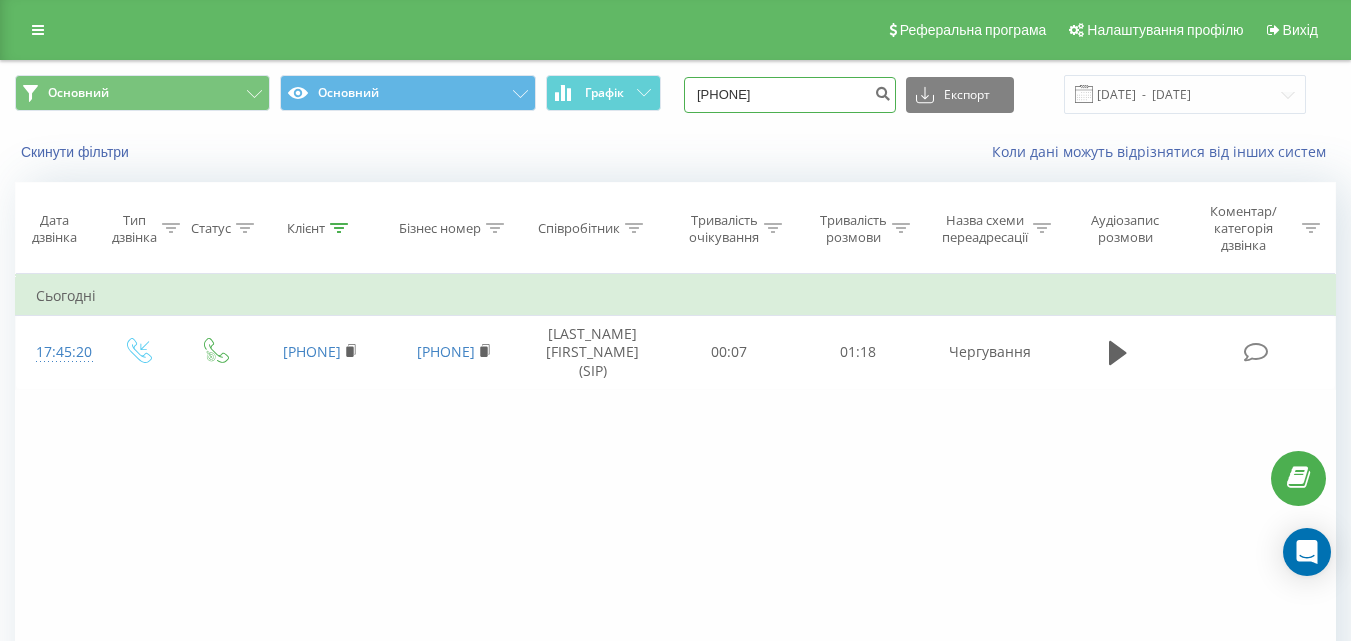 drag, startPoint x: 807, startPoint y: 103, endPoint x: 698, endPoint y: 97, distance: 109.165016 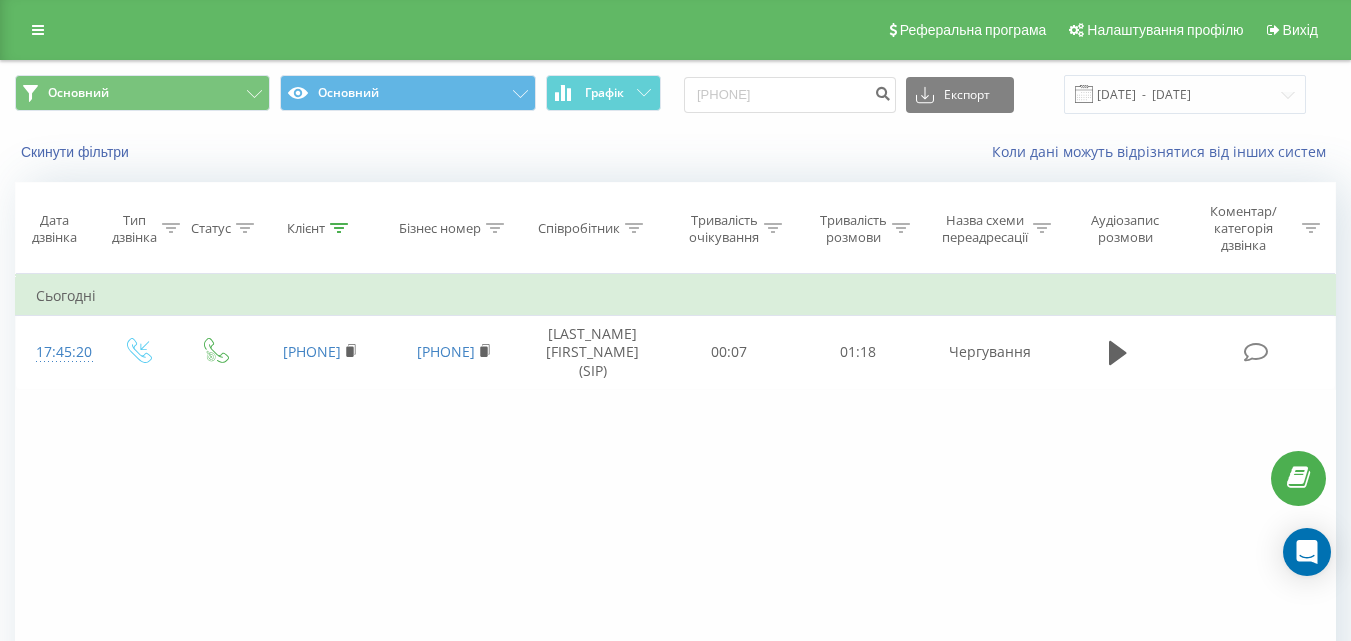drag, startPoint x: 810, startPoint y: 96, endPoint x: 778, endPoint y: 138, distance: 52.801514 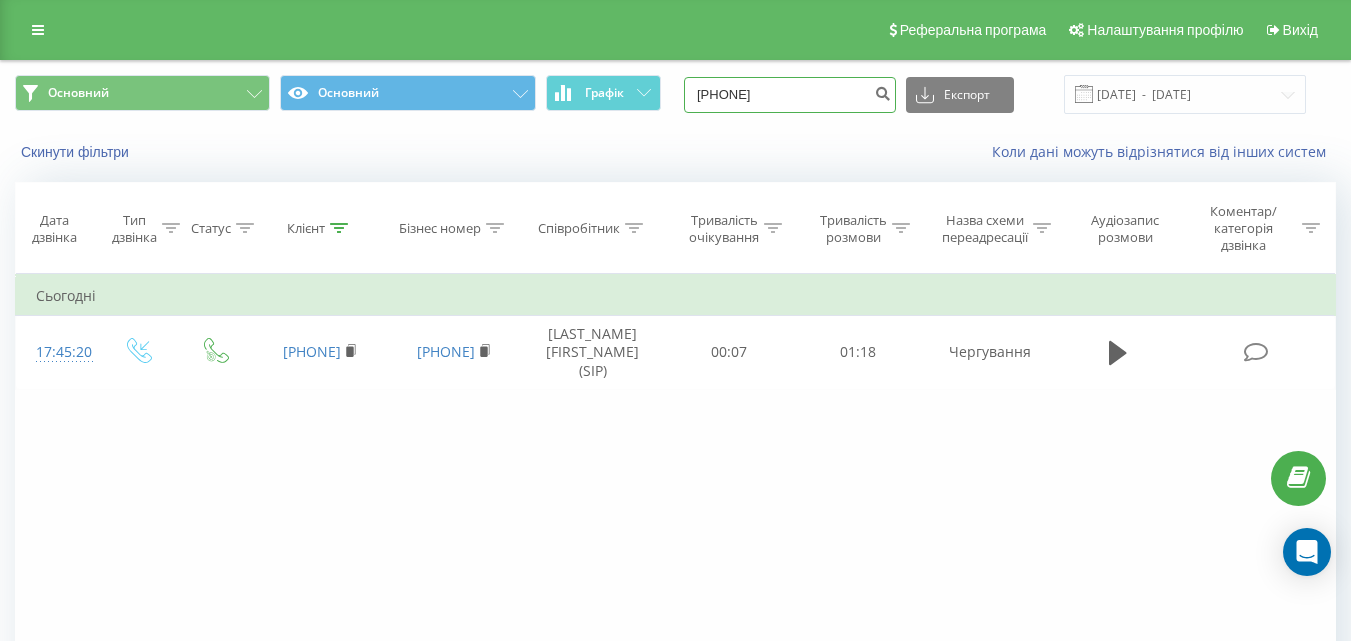click on "0931704959" at bounding box center [790, 95] 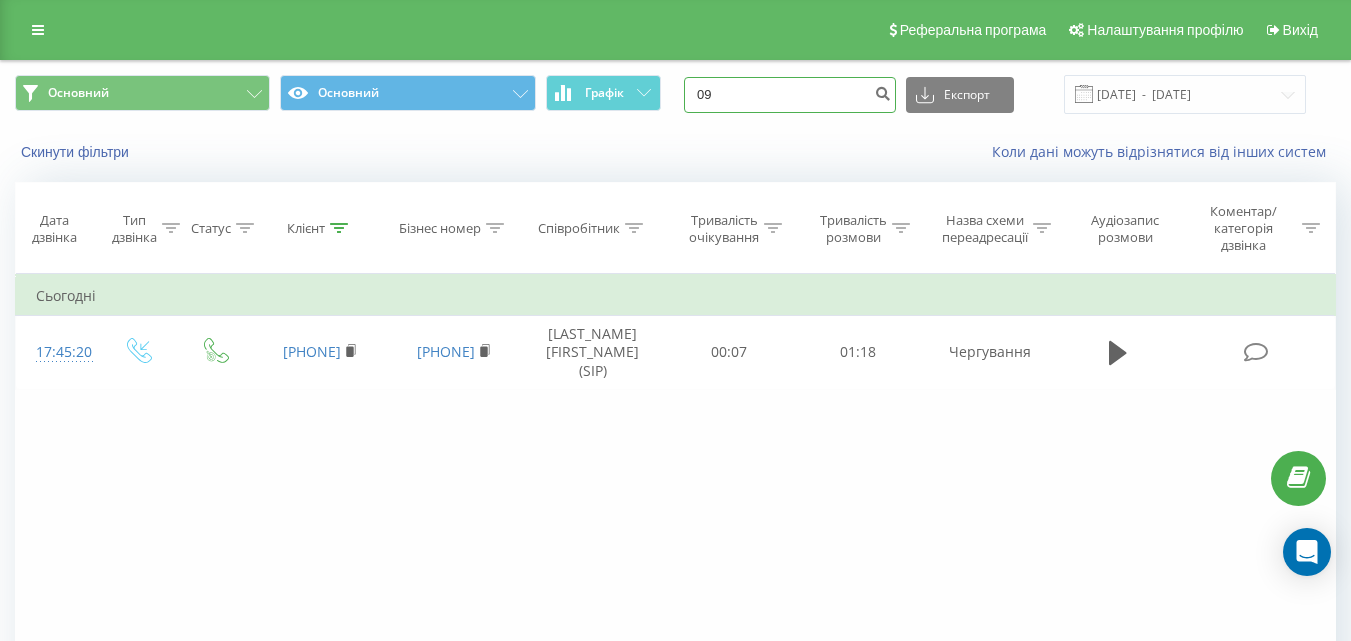 type on "0" 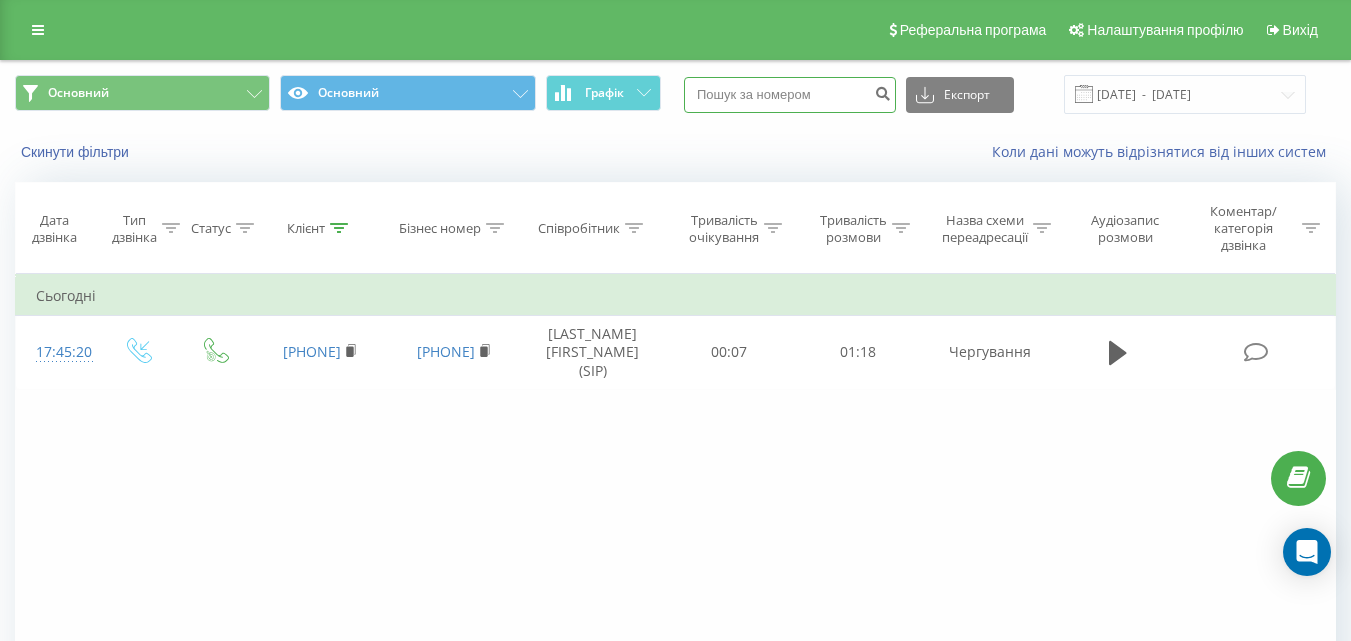 paste on "+[COUNTRY_CODE] [PHONE]" 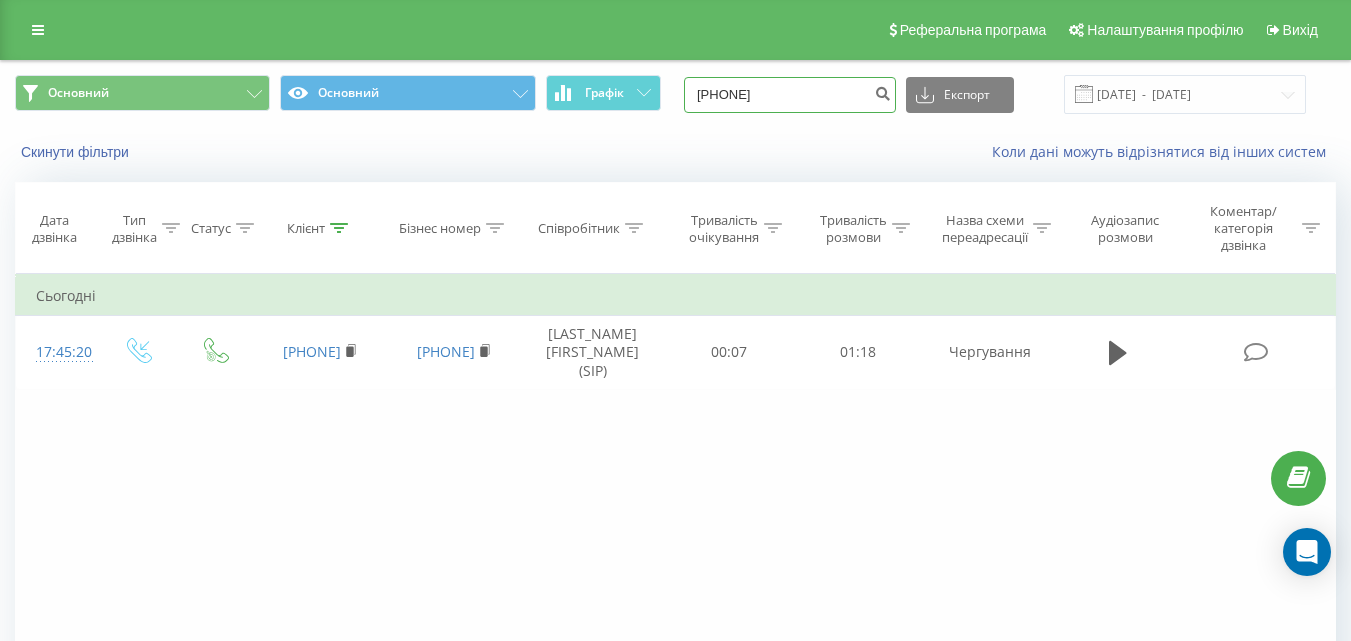 click on "+[COUNTRY_CODE] [PHONE]" at bounding box center [790, 95] 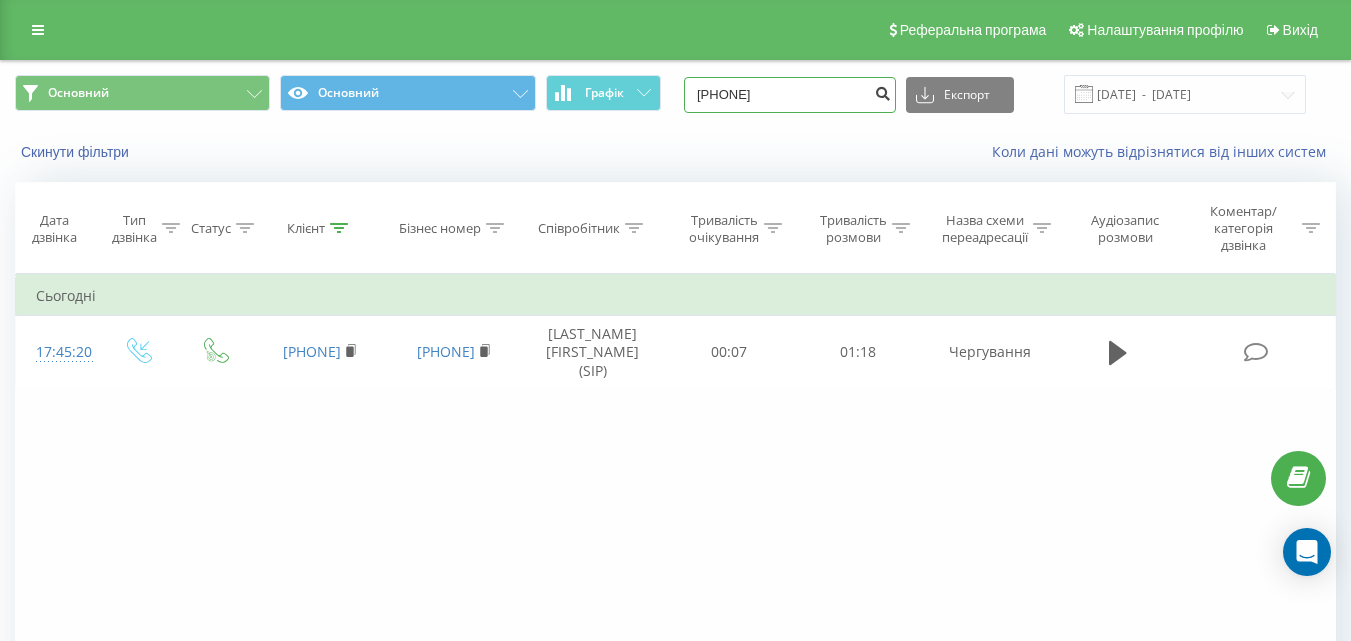 type on "0 99 287 5078" 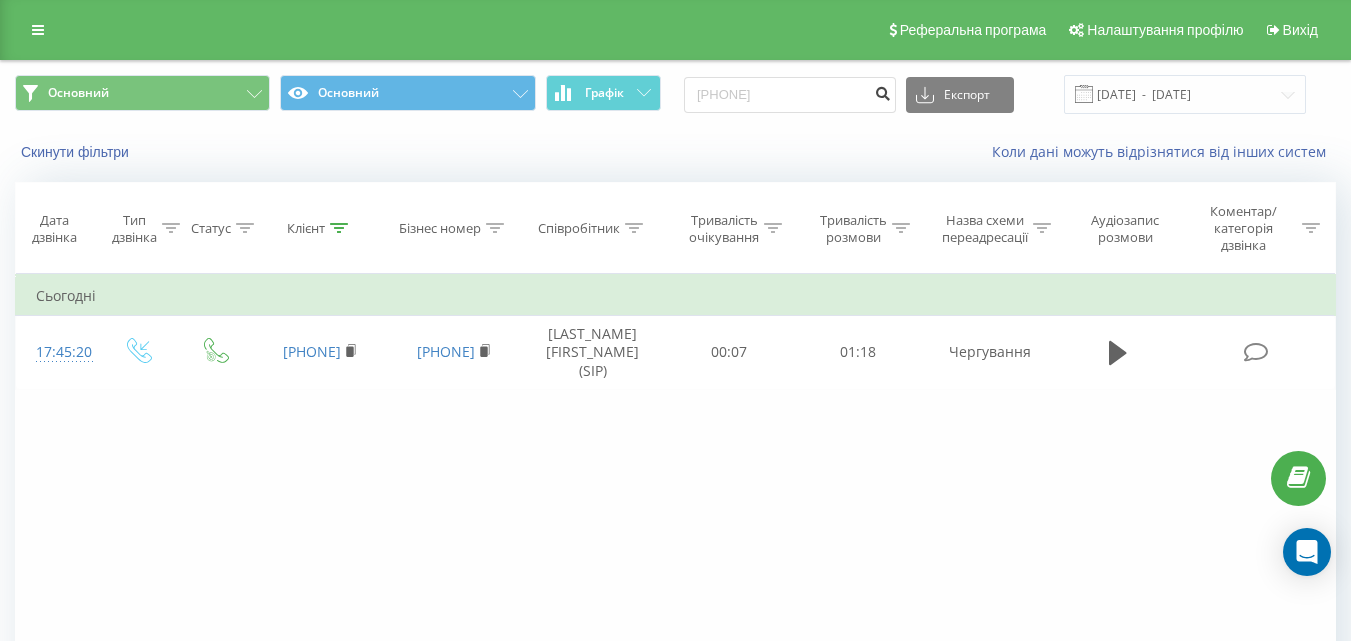 click at bounding box center [882, 91] 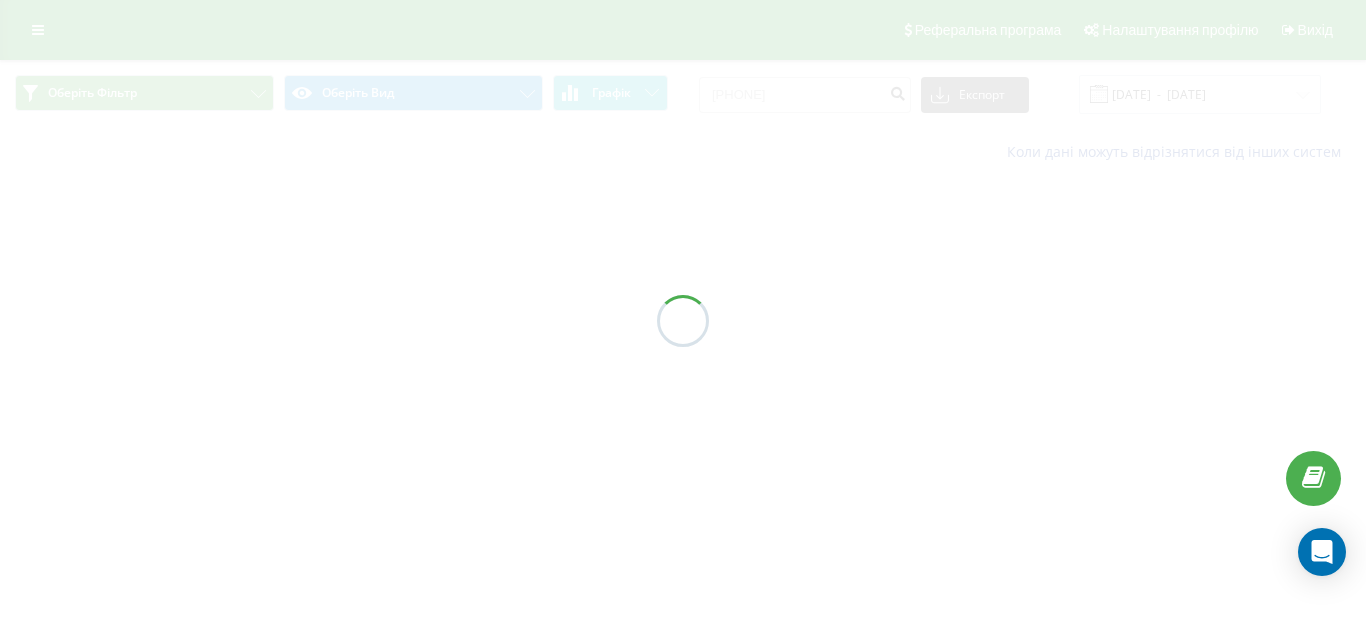 scroll, scrollTop: 0, scrollLeft: 0, axis: both 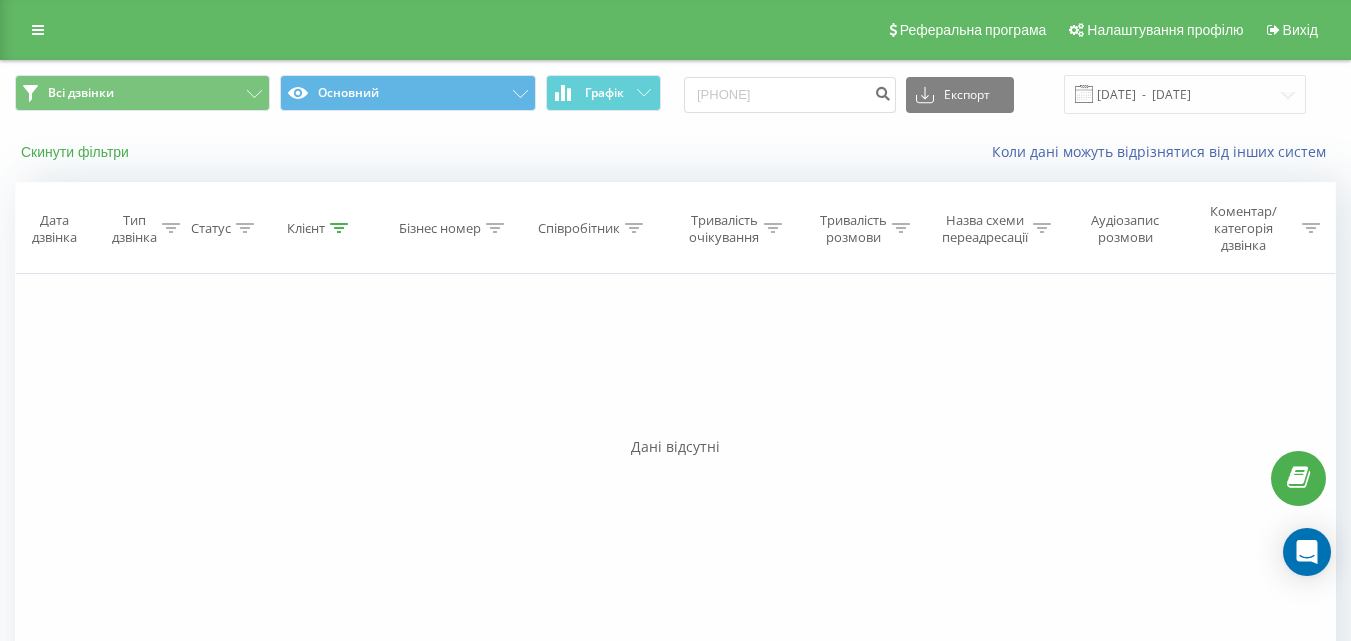 click on "Скинути фільтри" at bounding box center (77, 152) 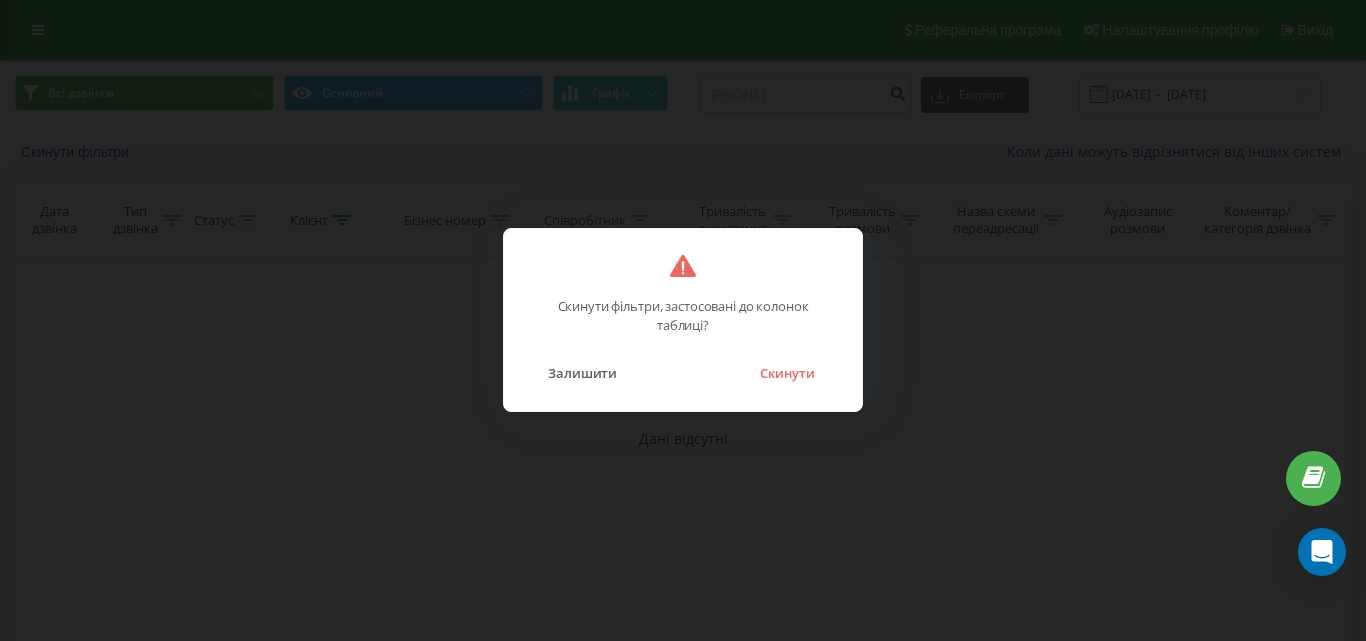 click on "Скинути" at bounding box center [787, 373] 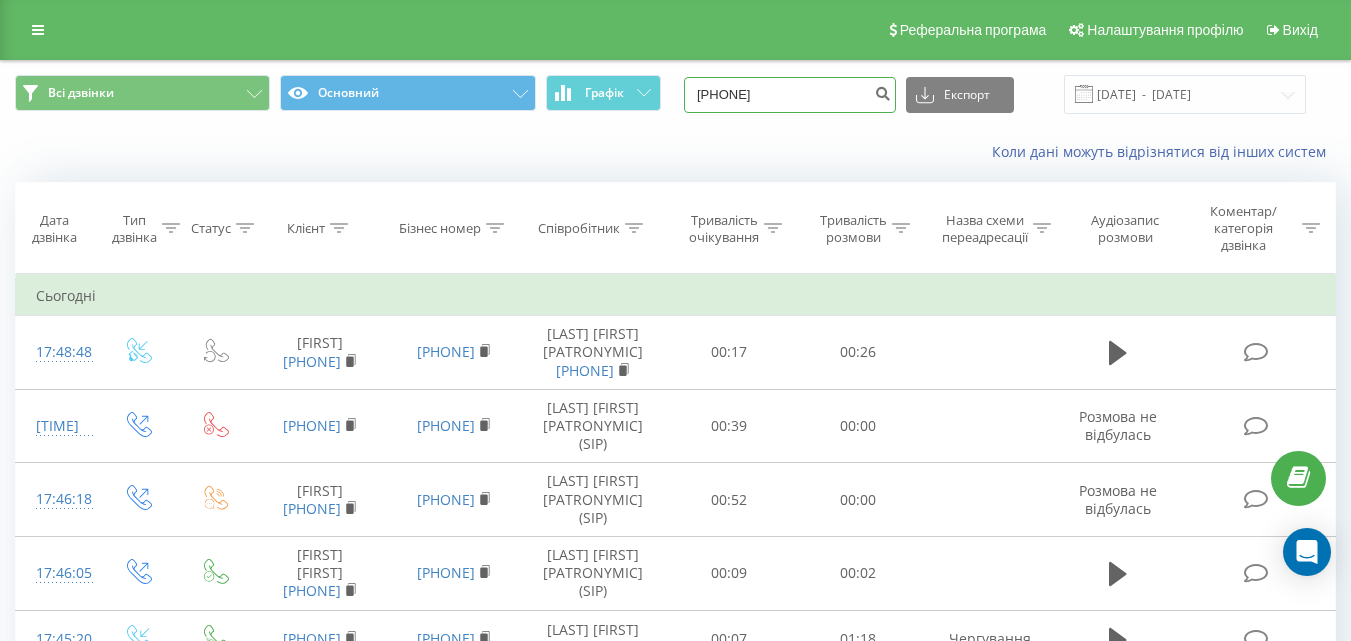 drag, startPoint x: 832, startPoint y: 99, endPoint x: 771, endPoint y: 99, distance: 61 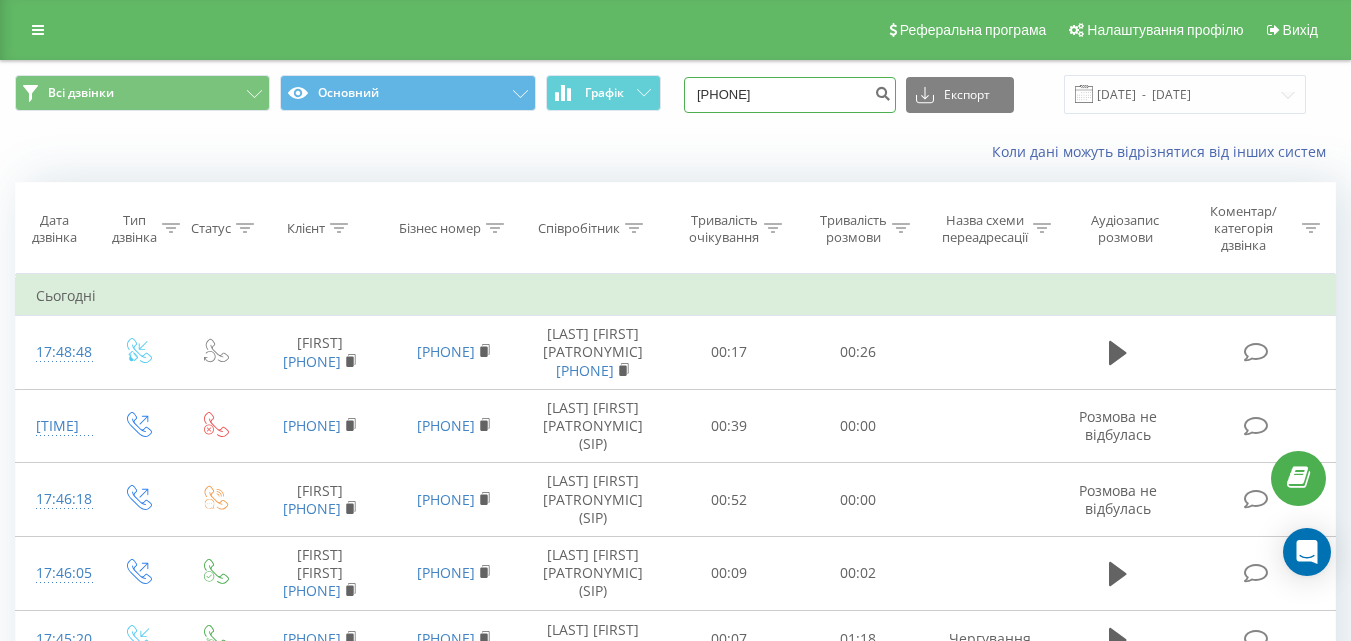 paste on "+380 99 287" 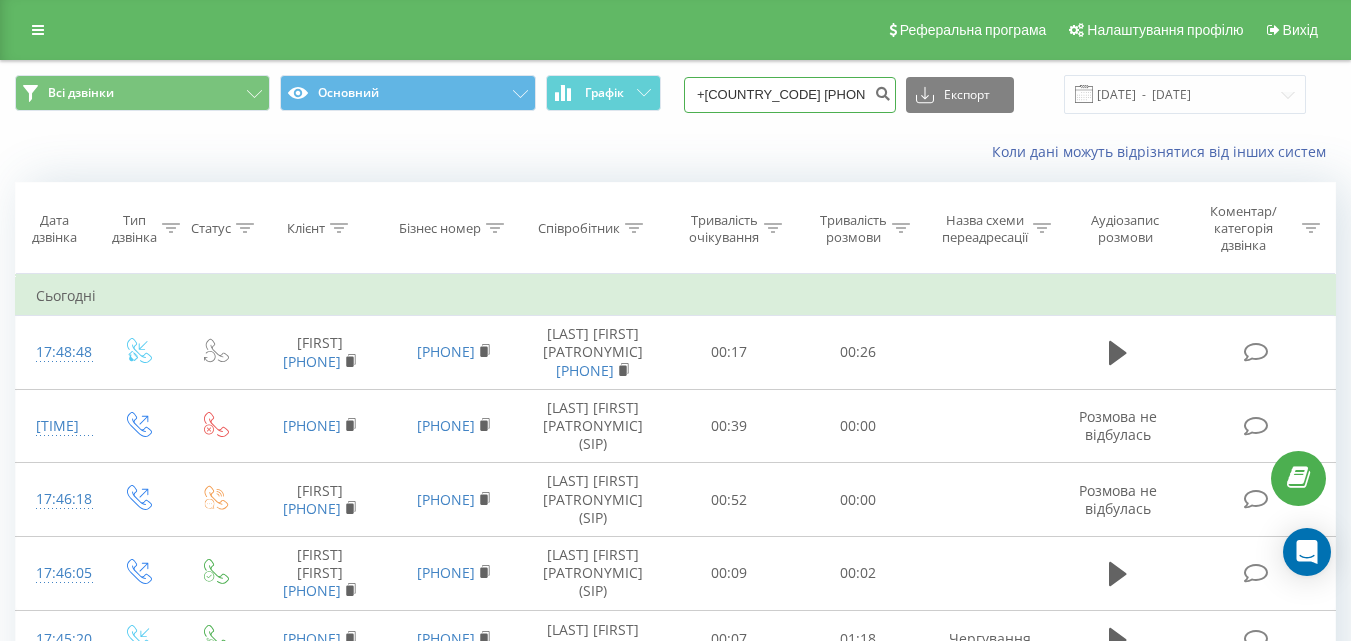click on "[PHONE]" at bounding box center [790, 95] 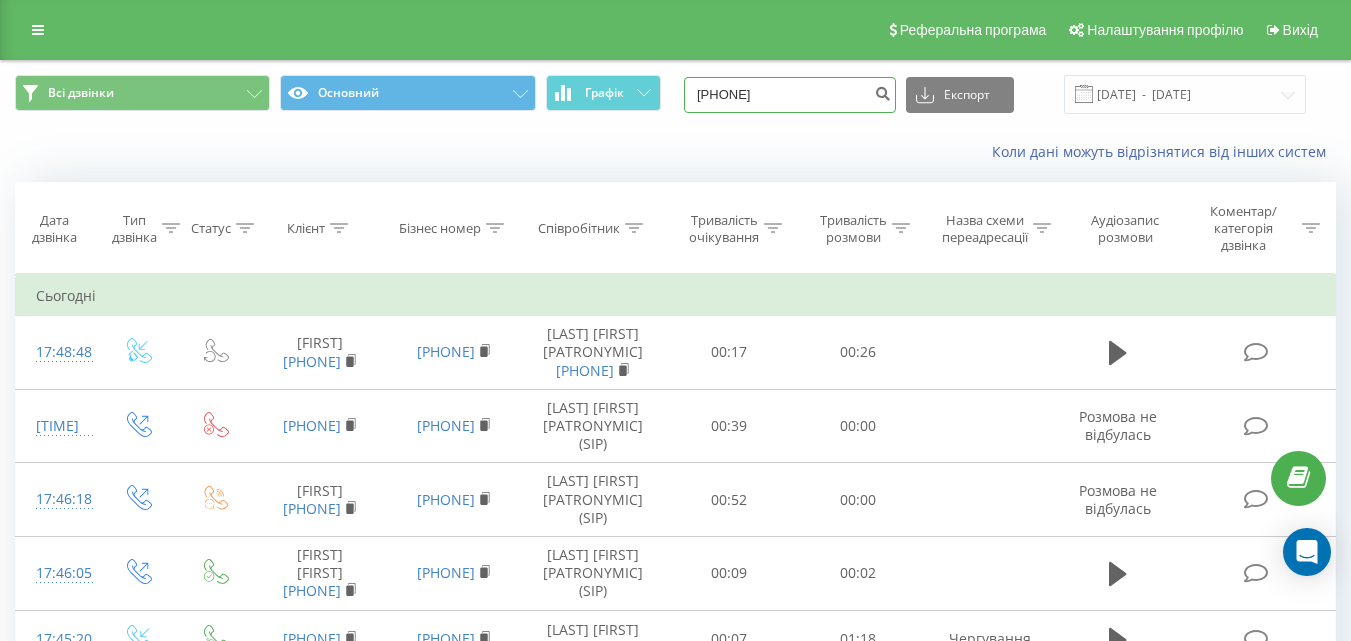 click on "0 99 287 5078" at bounding box center (790, 95) 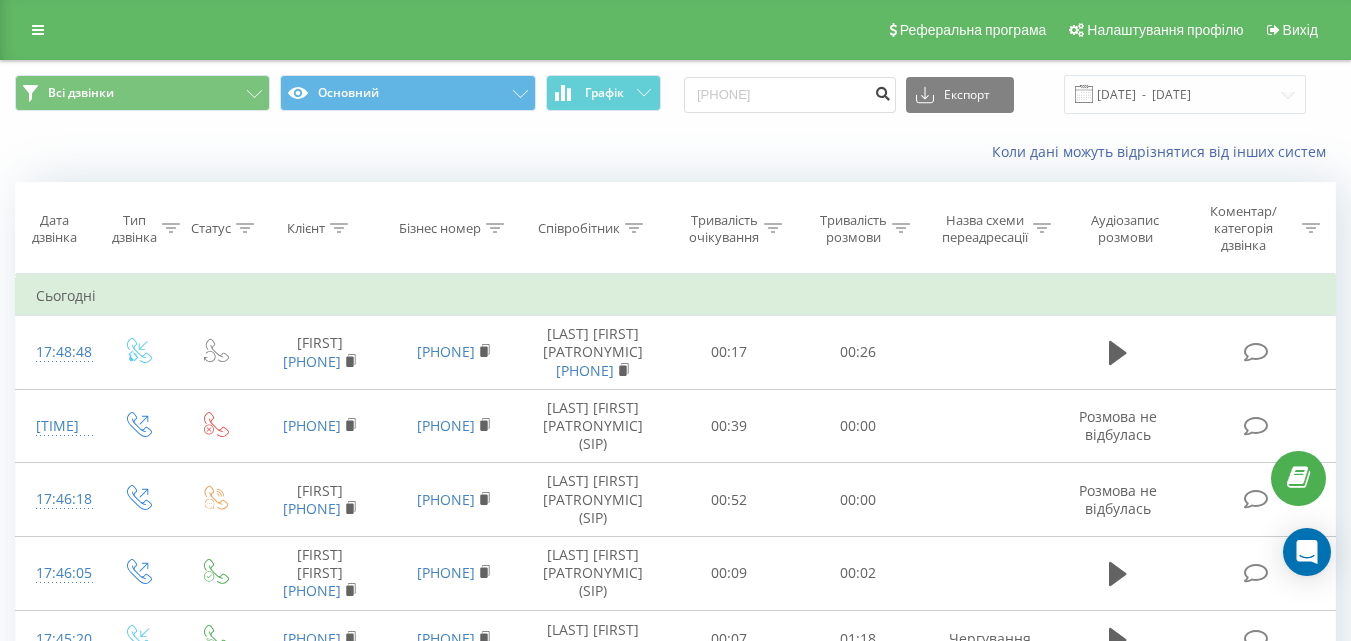 click at bounding box center [882, 91] 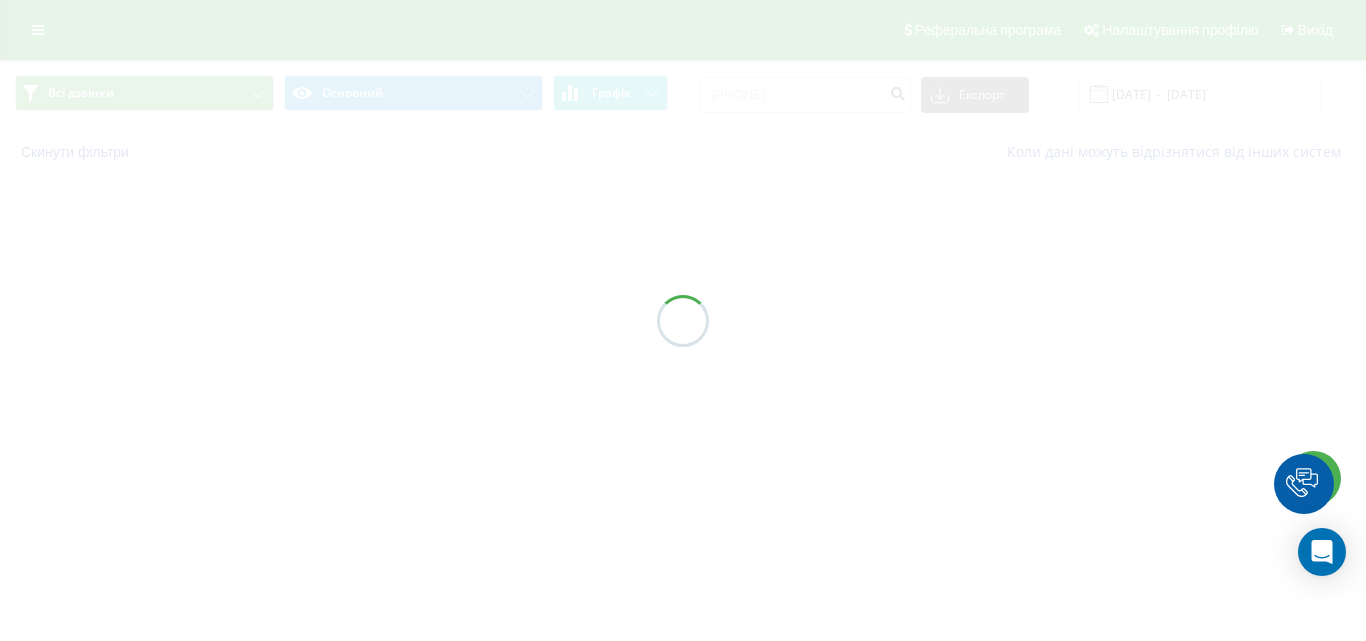 scroll, scrollTop: 0, scrollLeft: 0, axis: both 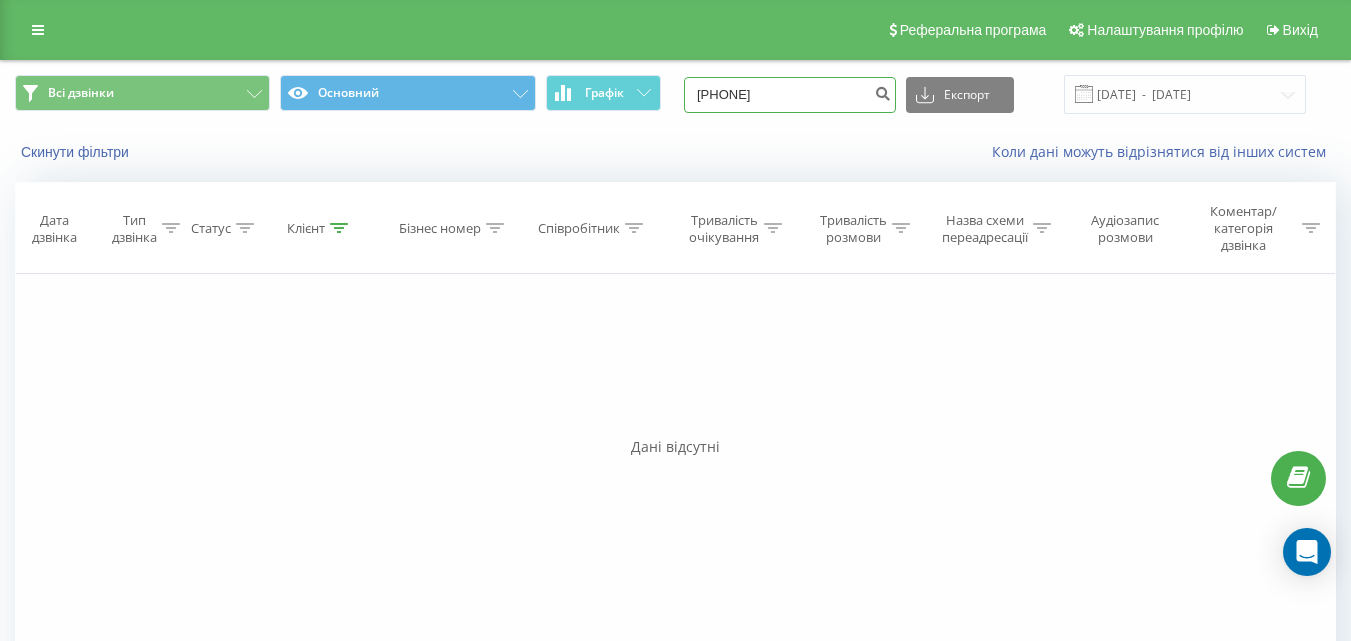 drag, startPoint x: 809, startPoint y: 97, endPoint x: 673, endPoint y: 108, distance: 136.44412 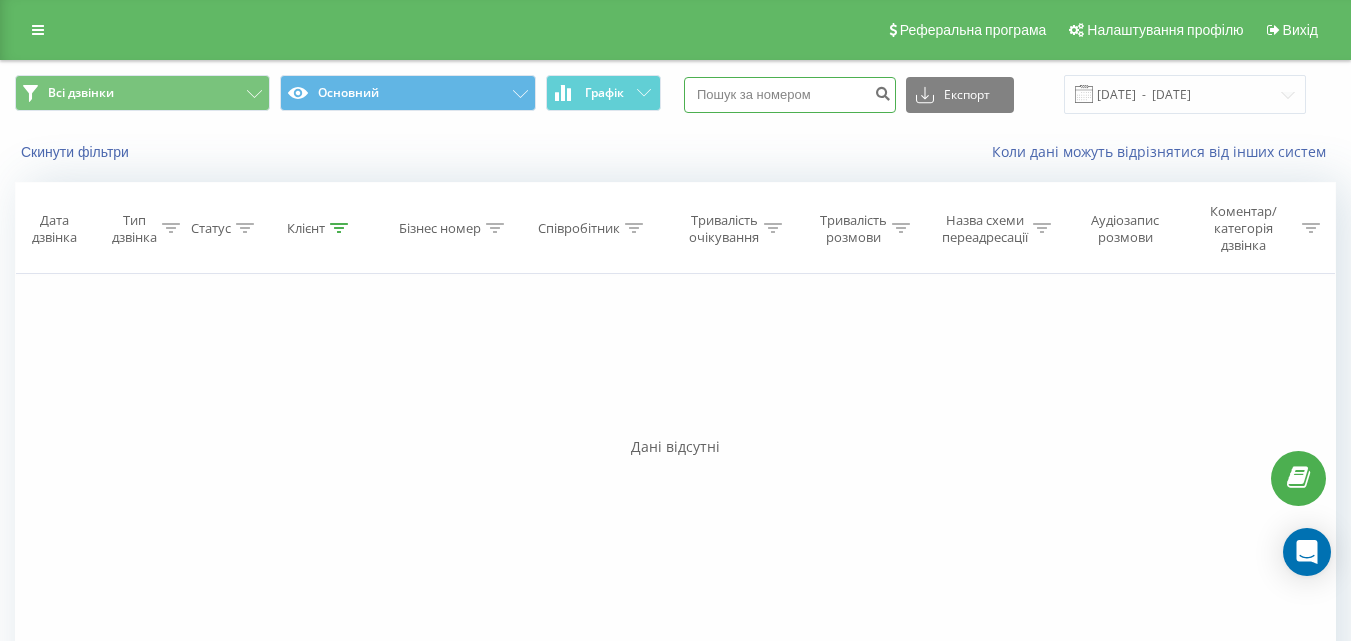 paste on "+380 99 287 5078" 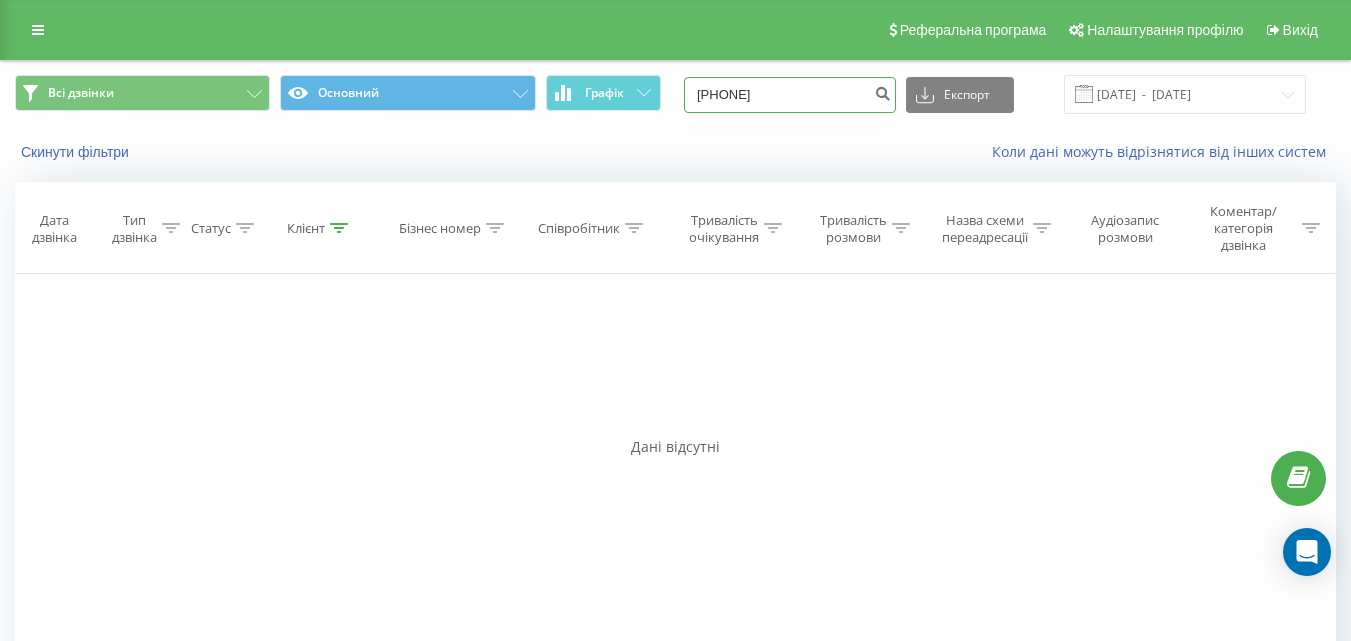 click on "+380 99 287 5078" at bounding box center (790, 95) 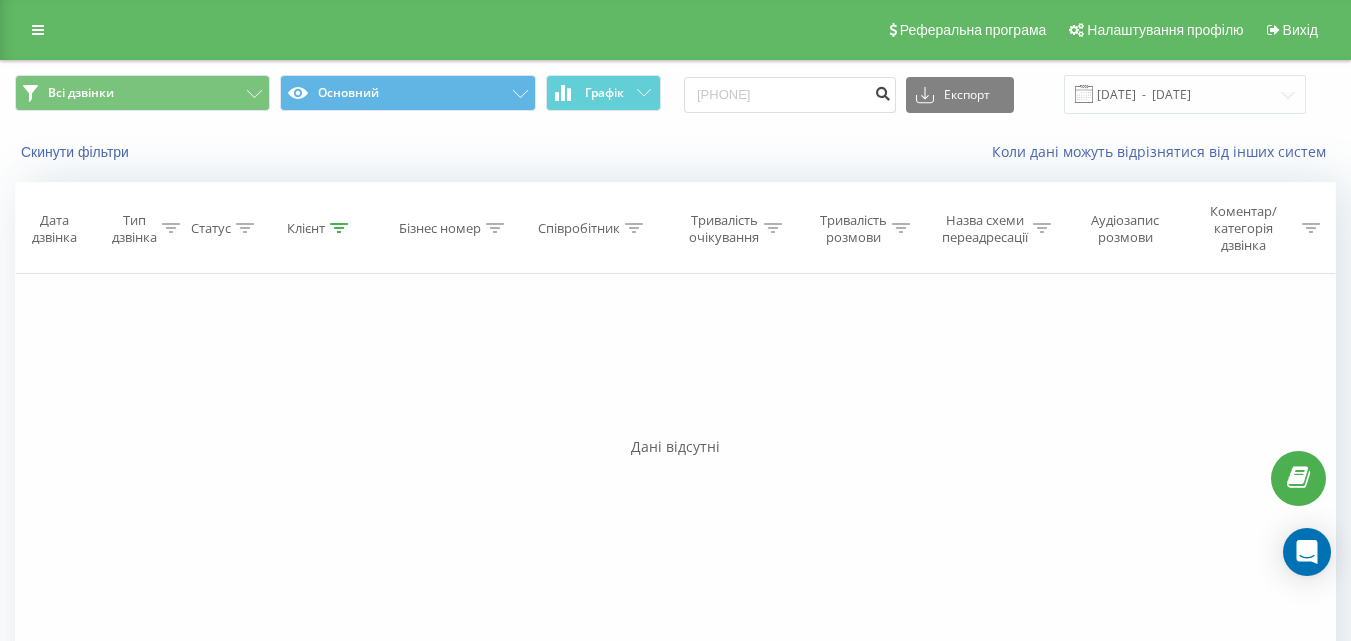 click at bounding box center [882, 91] 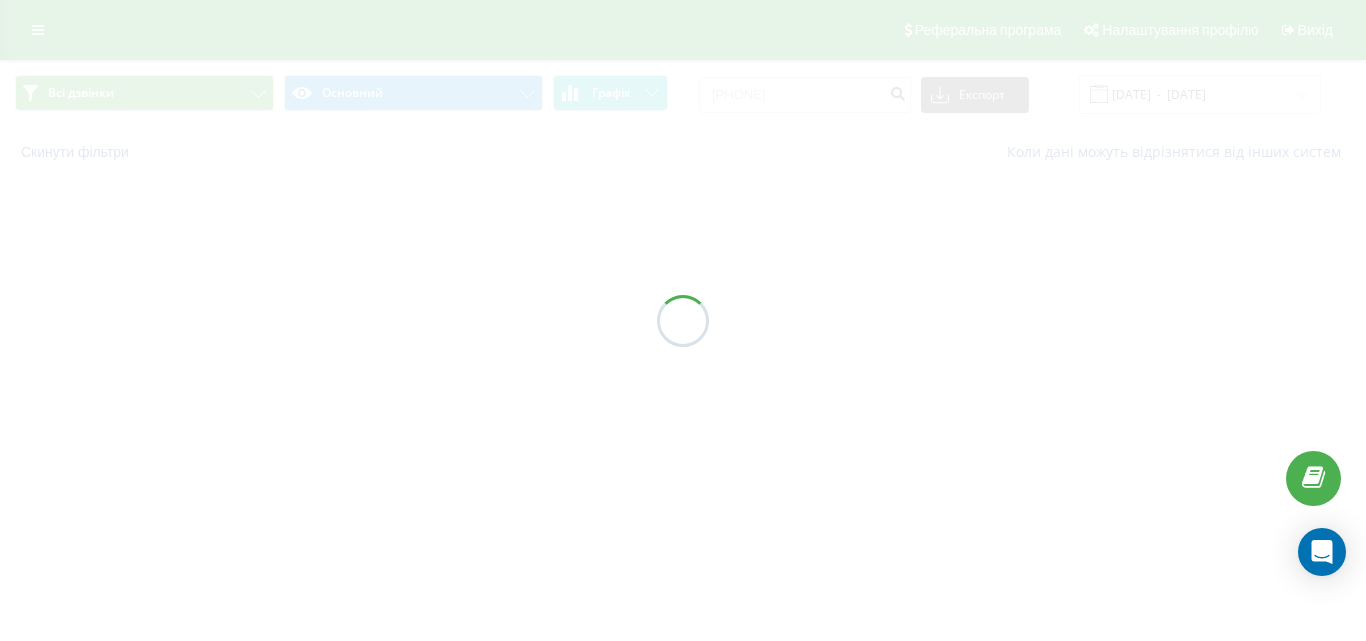 scroll, scrollTop: 0, scrollLeft: 0, axis: both 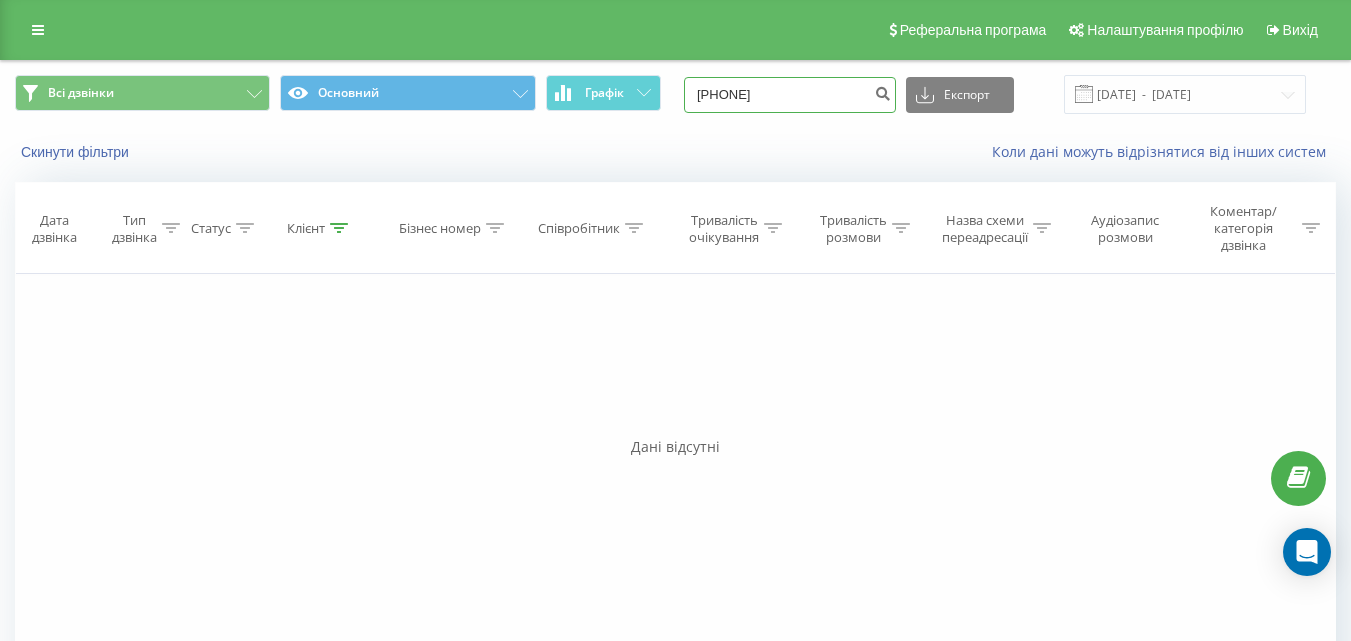 drag, startPoint x: 834, startPoint y: 89, endPoint x: 705, endPoint y: 123, distance: 133.4054 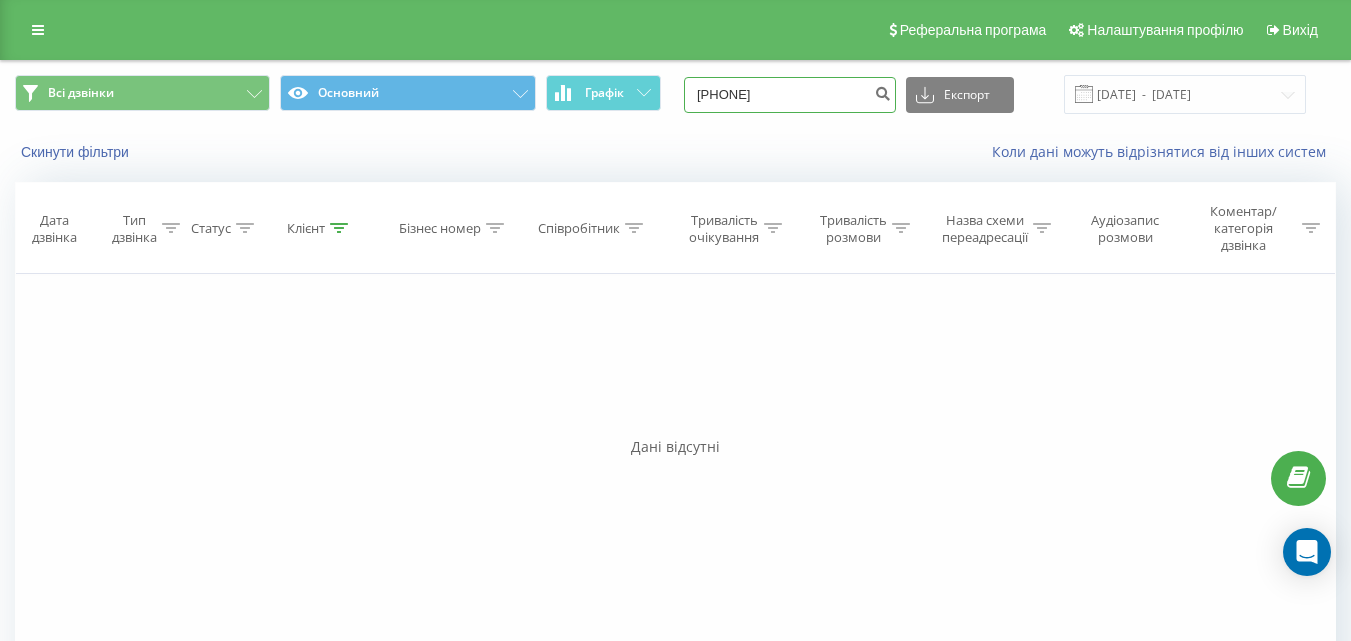 paste on "[PHONE]" 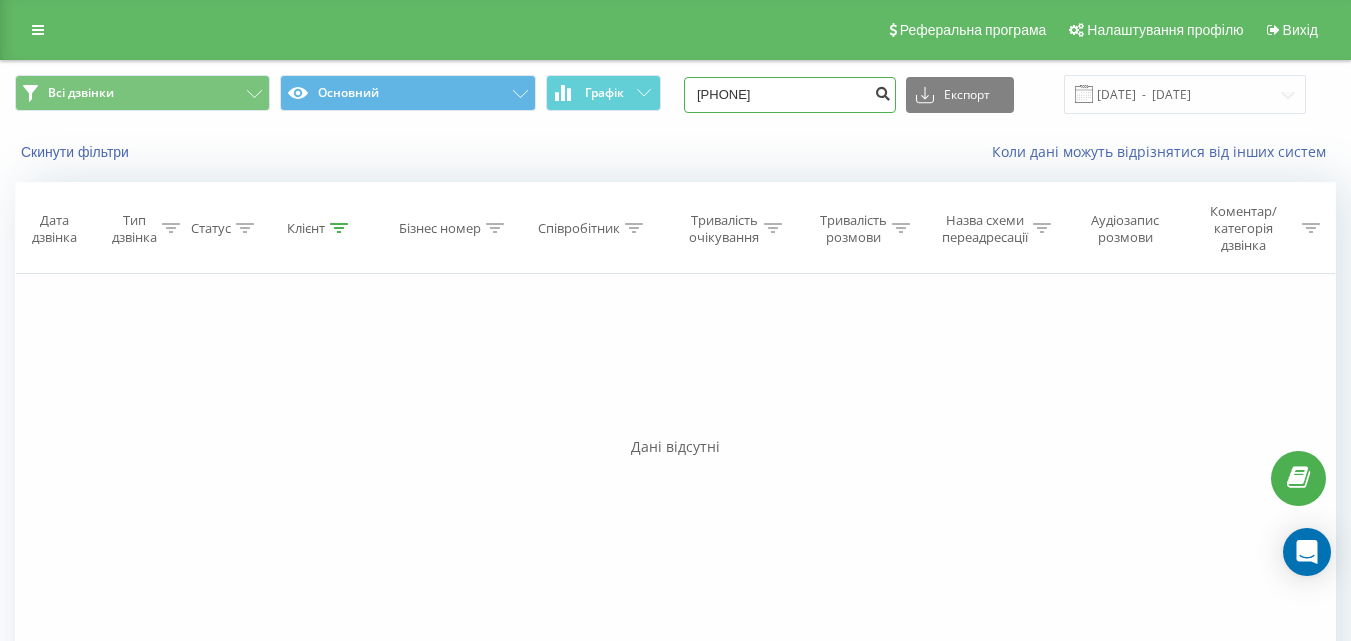 type on "[PHONE]" 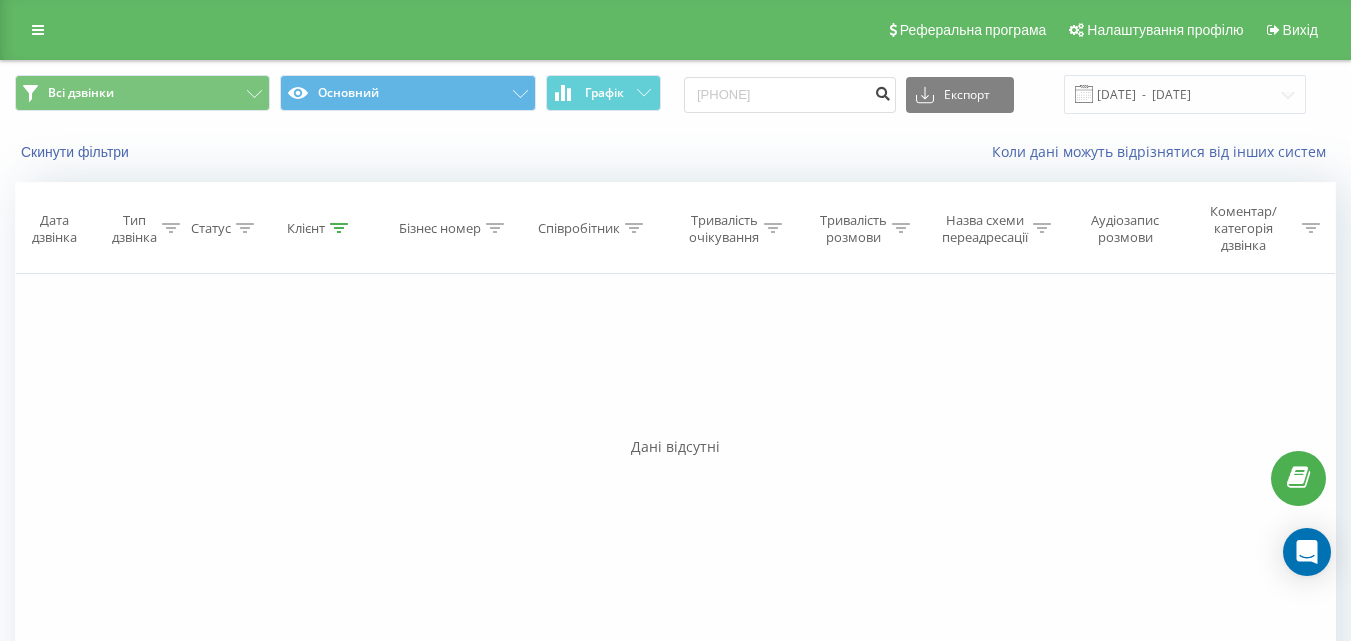 click at bounding box center [882, 91] 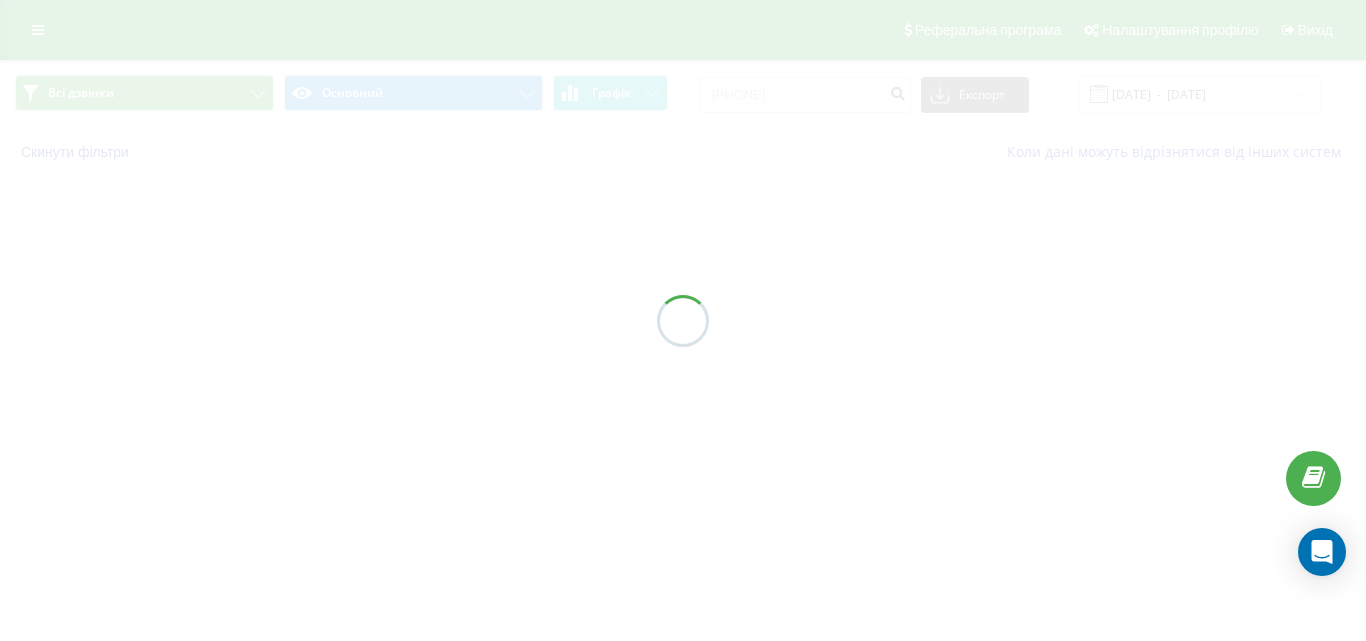 scroll, scrollTop: 0, scrollLeft: 0, axis: both 